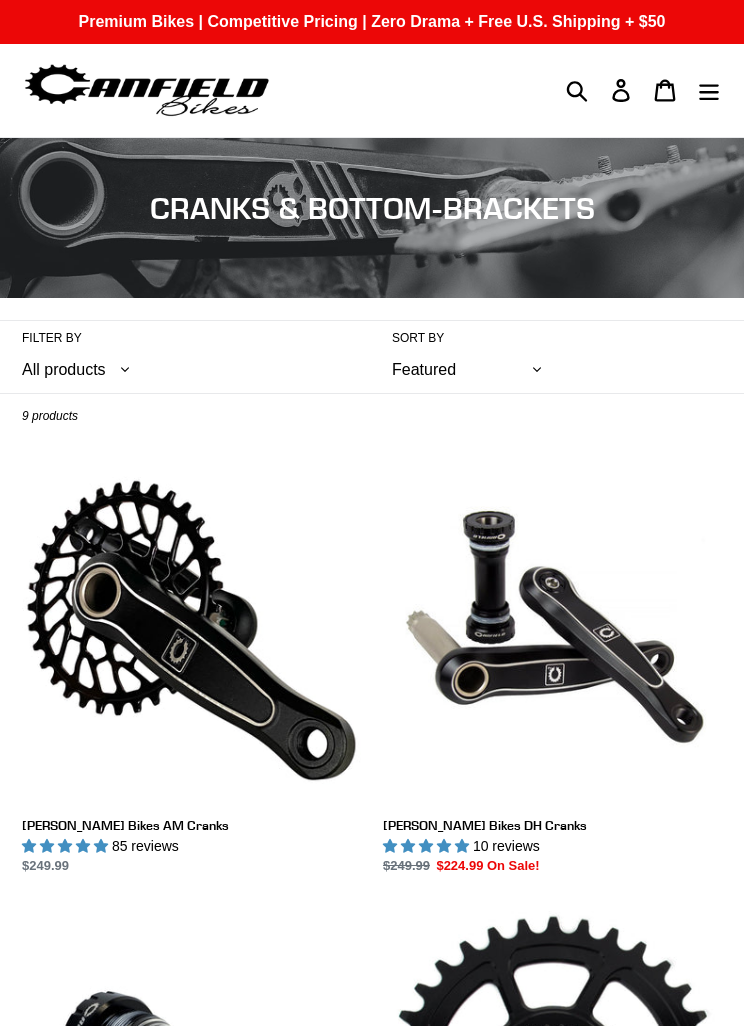 scroll, scrollTop: 0, scrollLeft: 0, axis: both 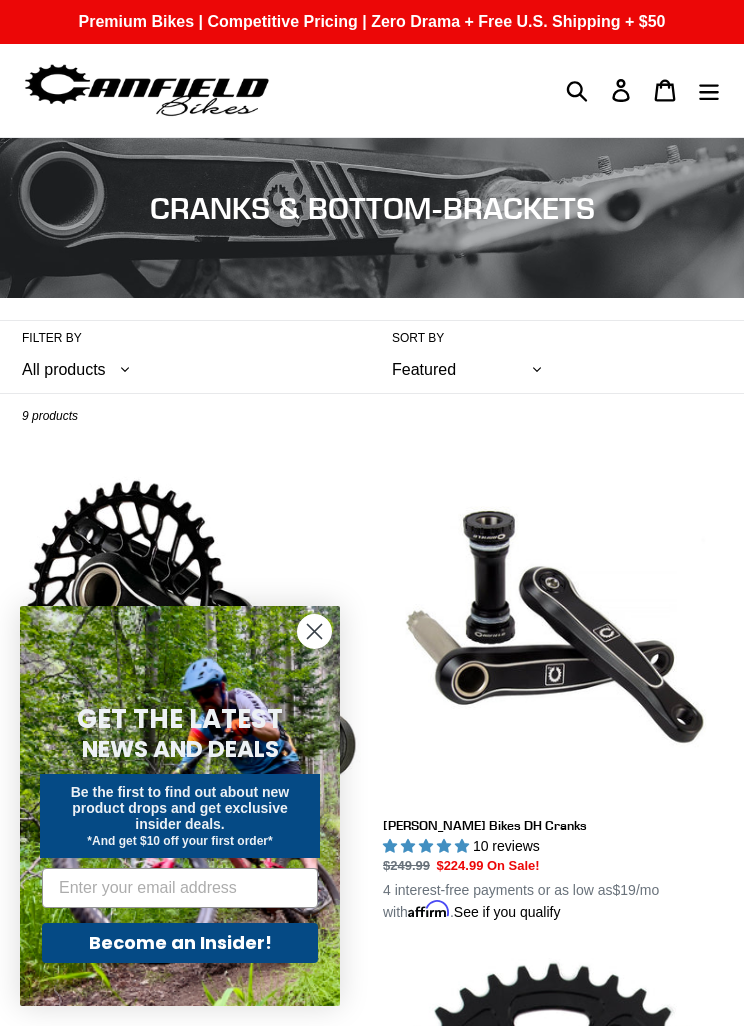 click 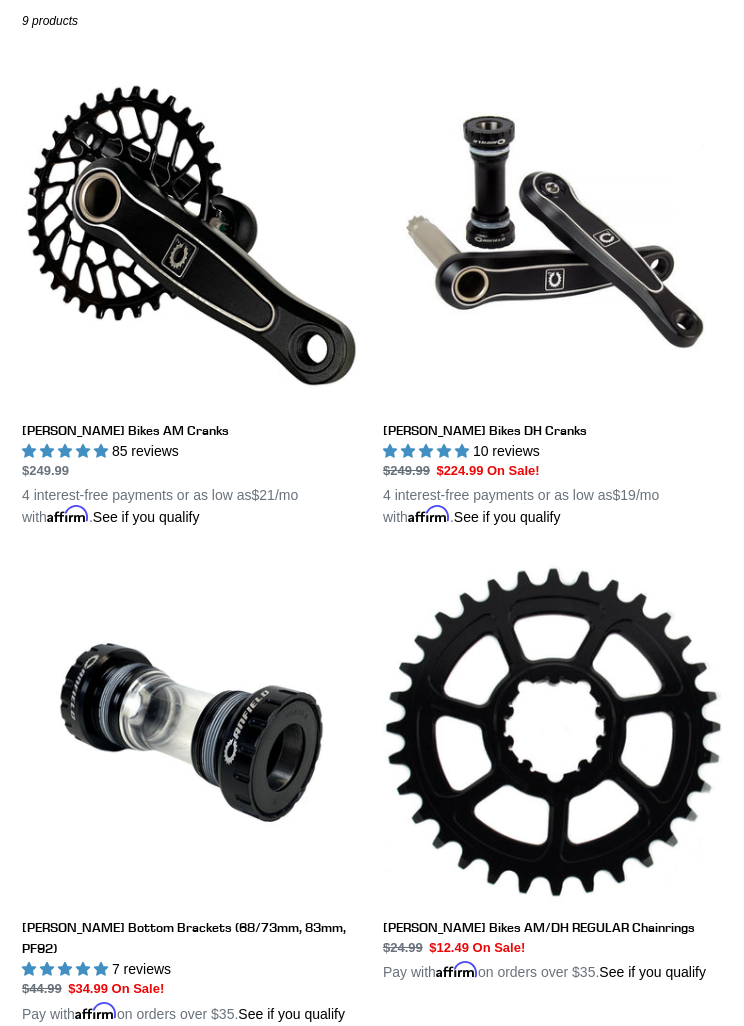 scroll, scrollTop: 394, scrollLeft: 0, axis: vertical 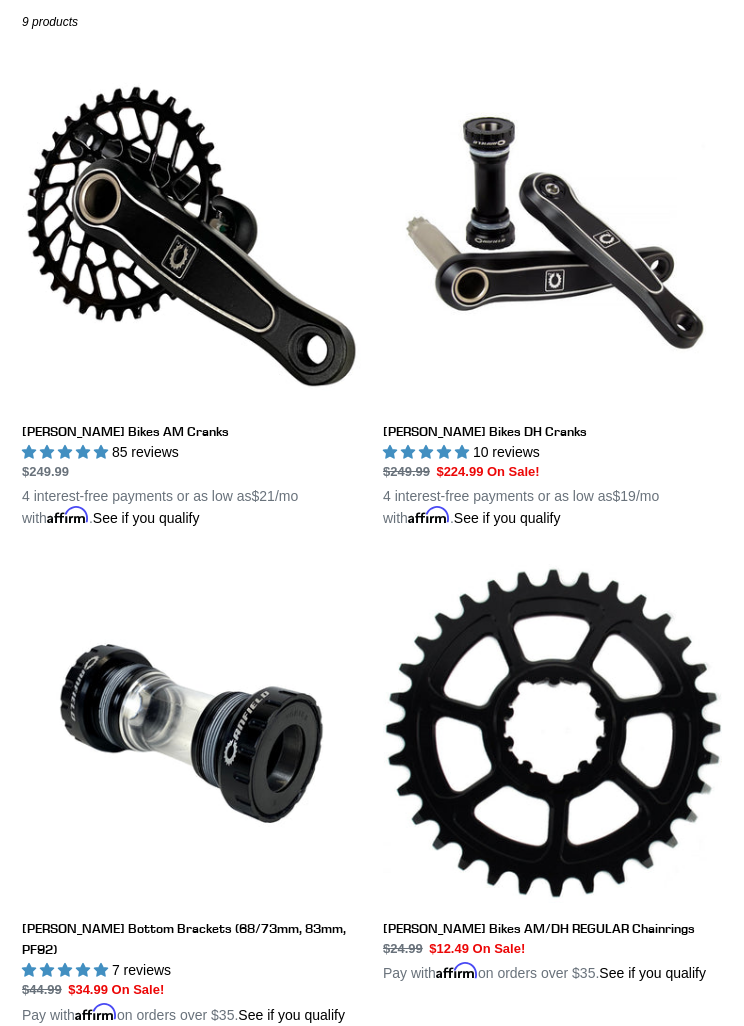 click on "Canfield Bikes AM Cranks" at bounding box center [191, 298] 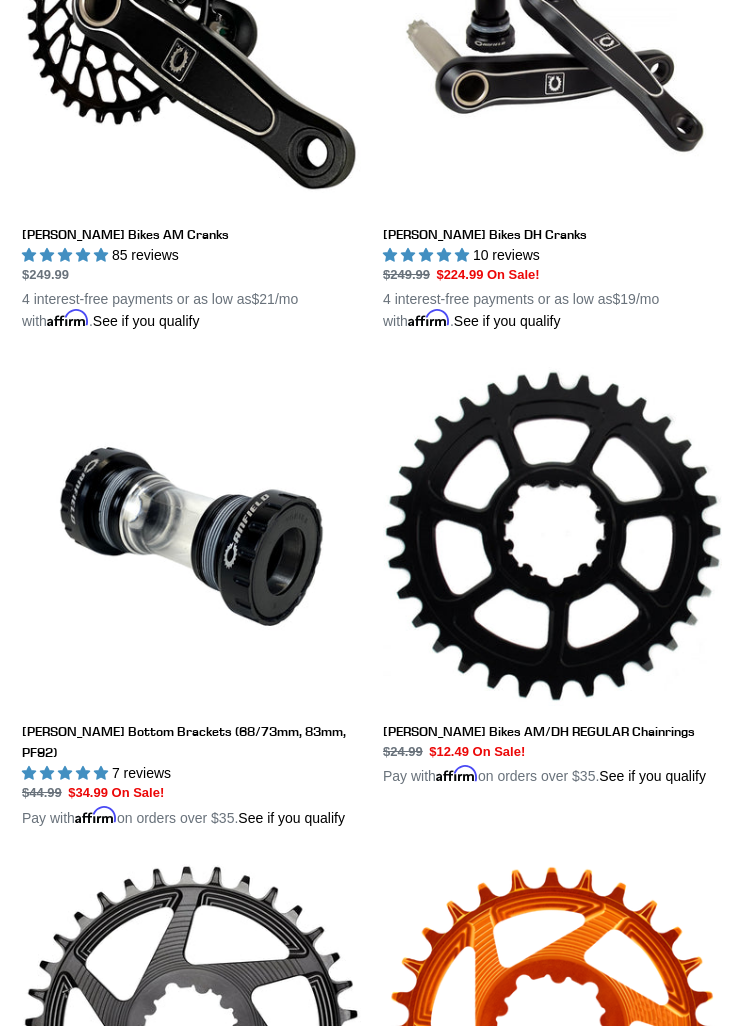 scroll, scrollTop: 591, scrollLeft: 0, axis: vertical 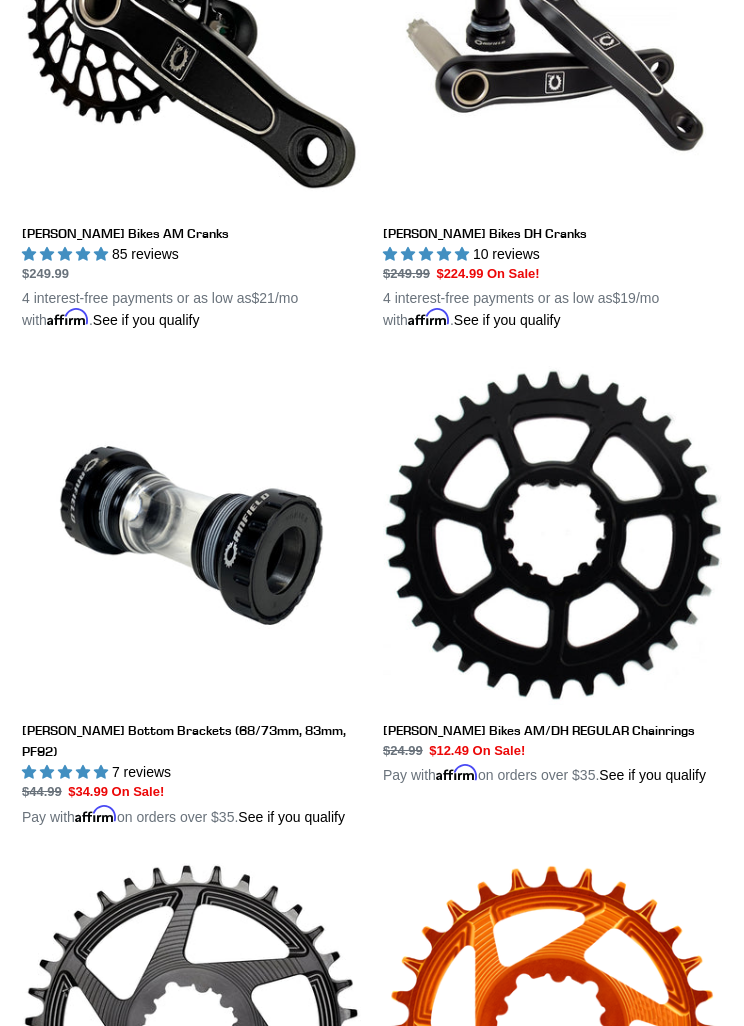 click on "Canfield Bottom Brackets (68/73mm, 83mm, PF92)" at bounding box center [191, 598] 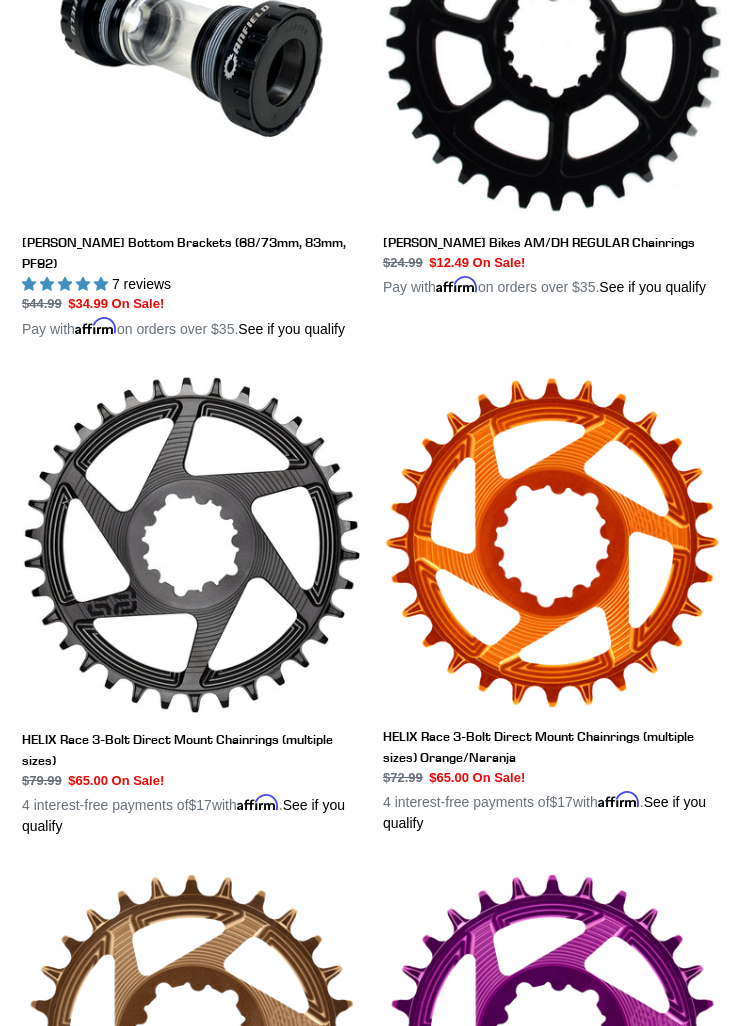 scroll, scrollTop: 1080, scrollLeft: 0, axis: vertical 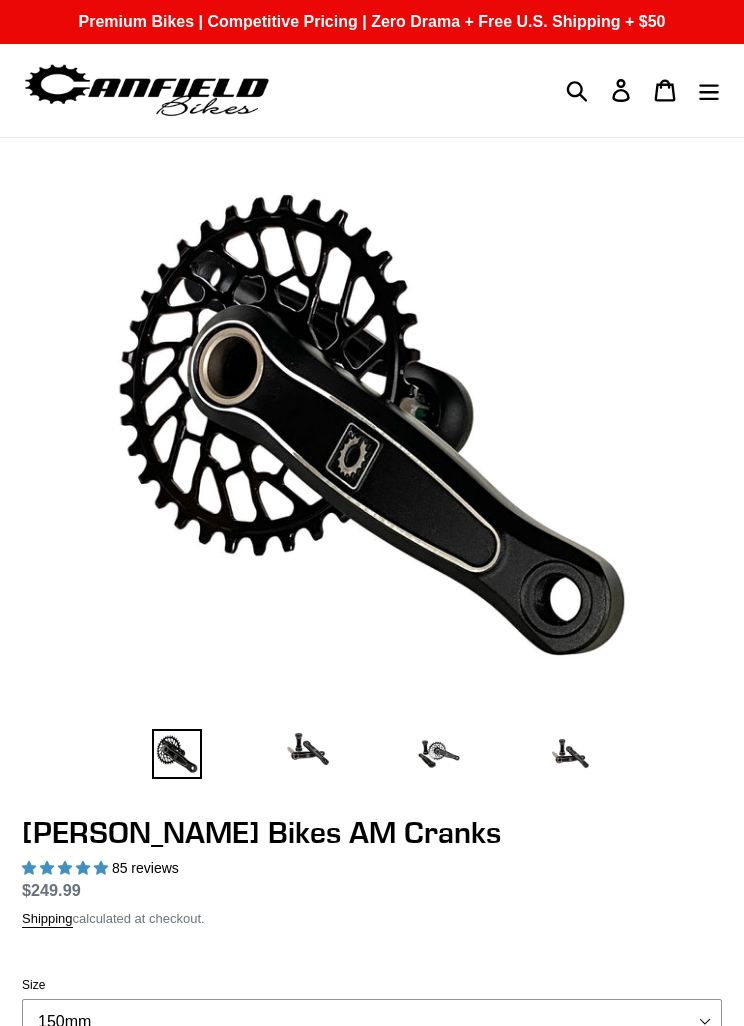 select on "highest-rating" 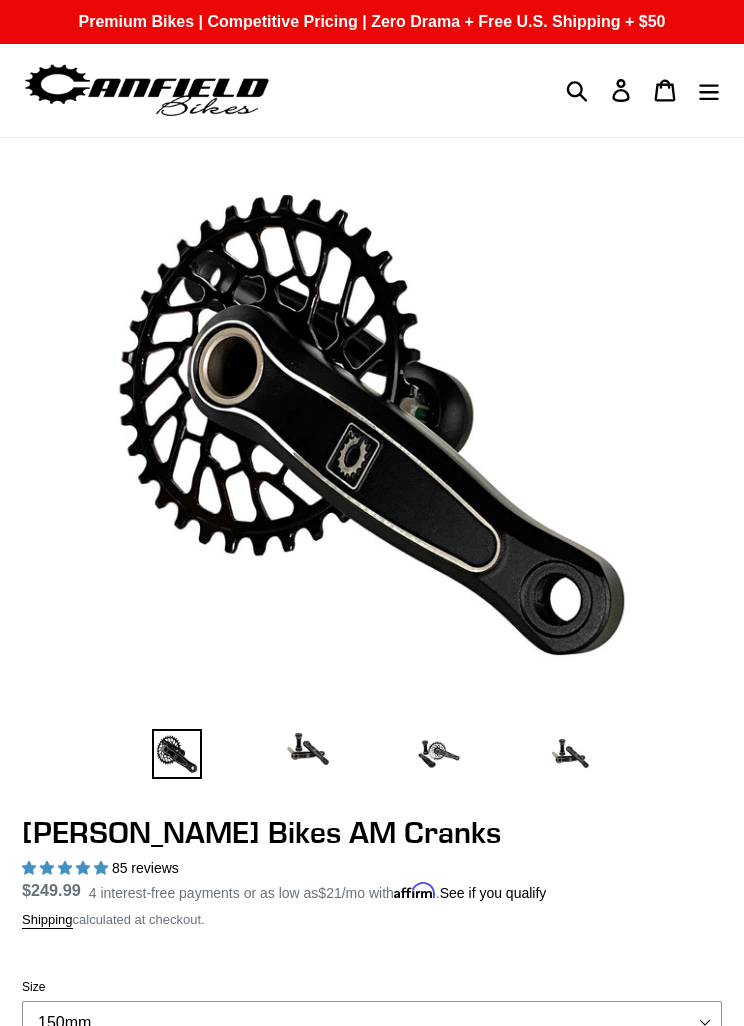 click at bounding box center [308, 749] 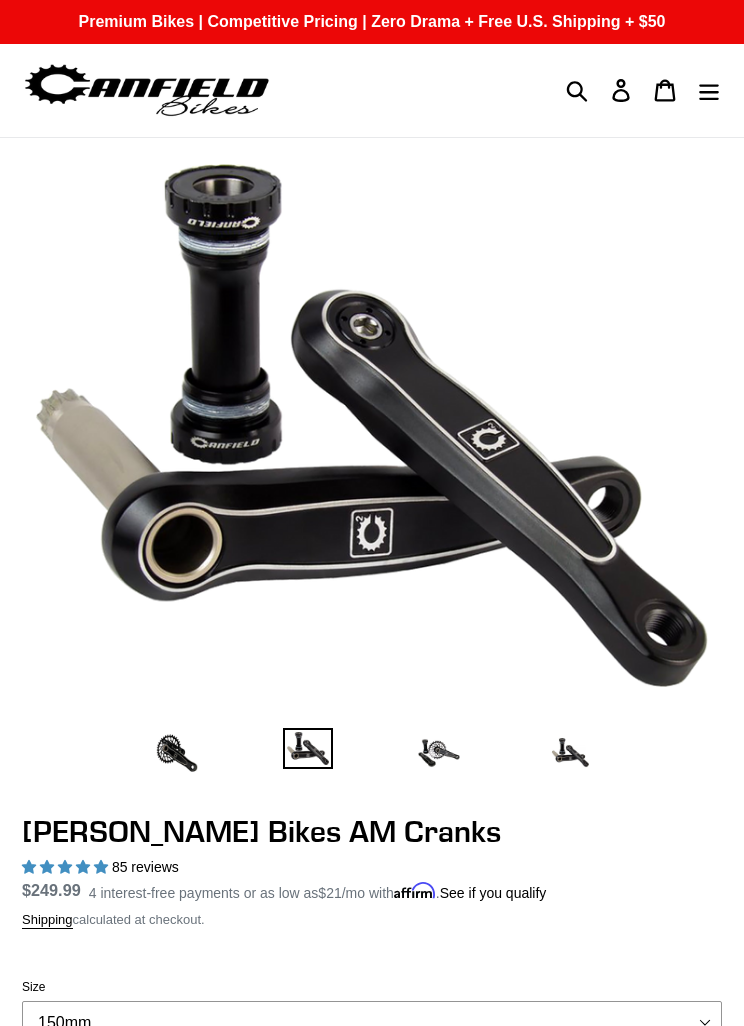 click at bounding box center (439, 753) 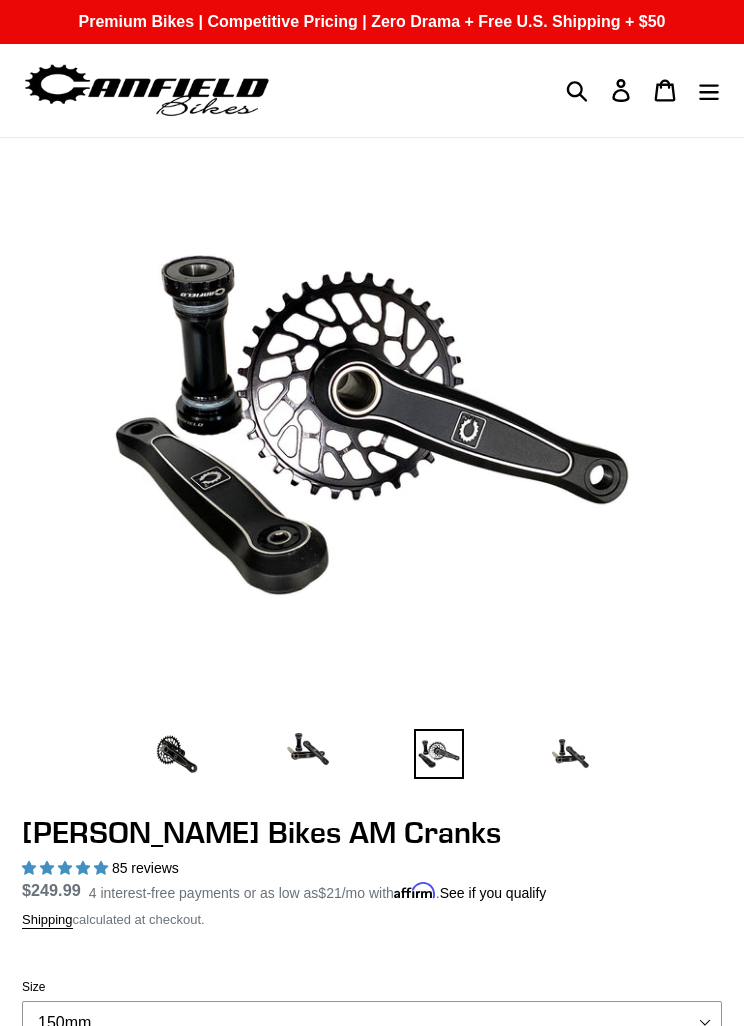 click at bounding box center (570, 754) 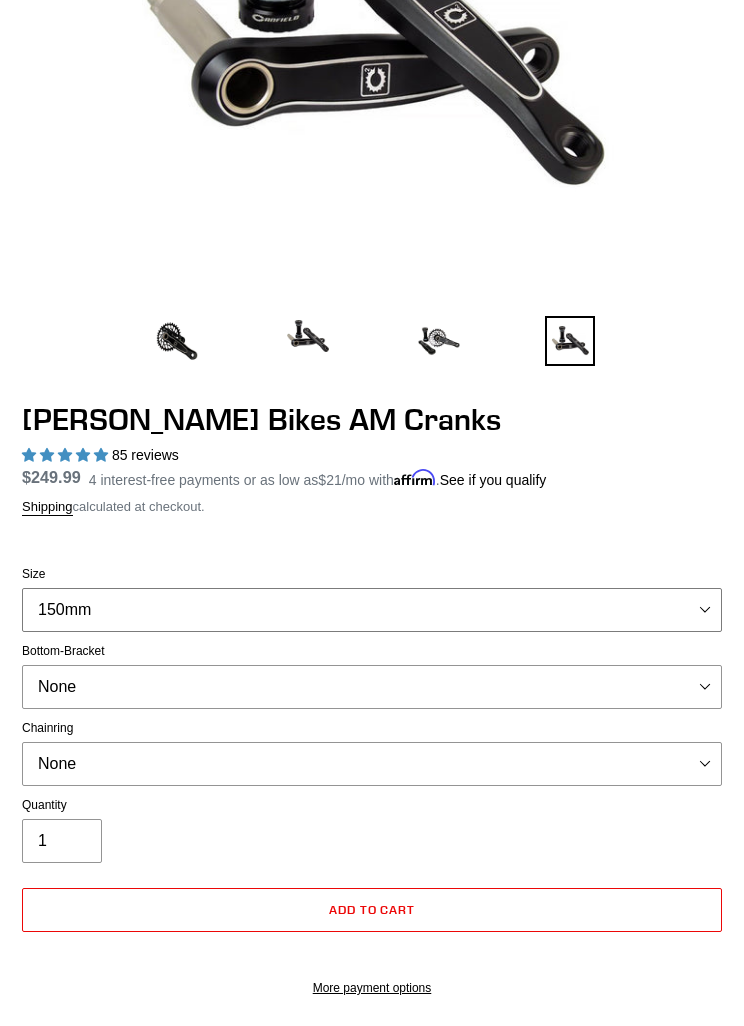 click on "150mm
155mm
160mm - pre-order ETA 8/1/25
165mm
170mm" at bounding box center [372, 611] 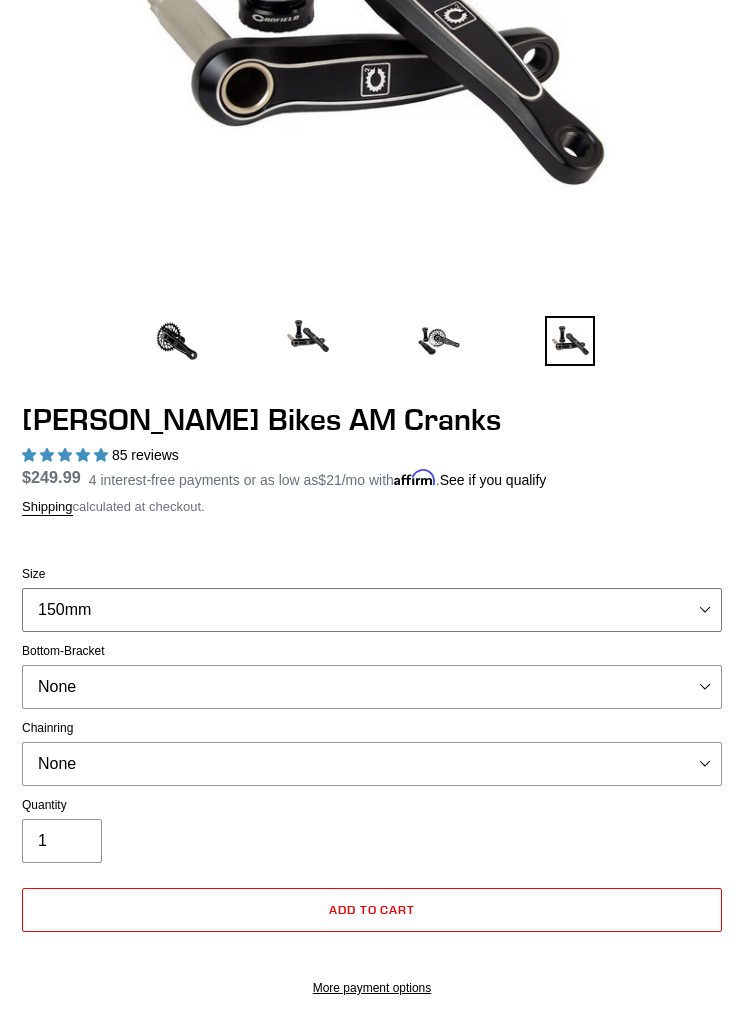 select on "155mm" 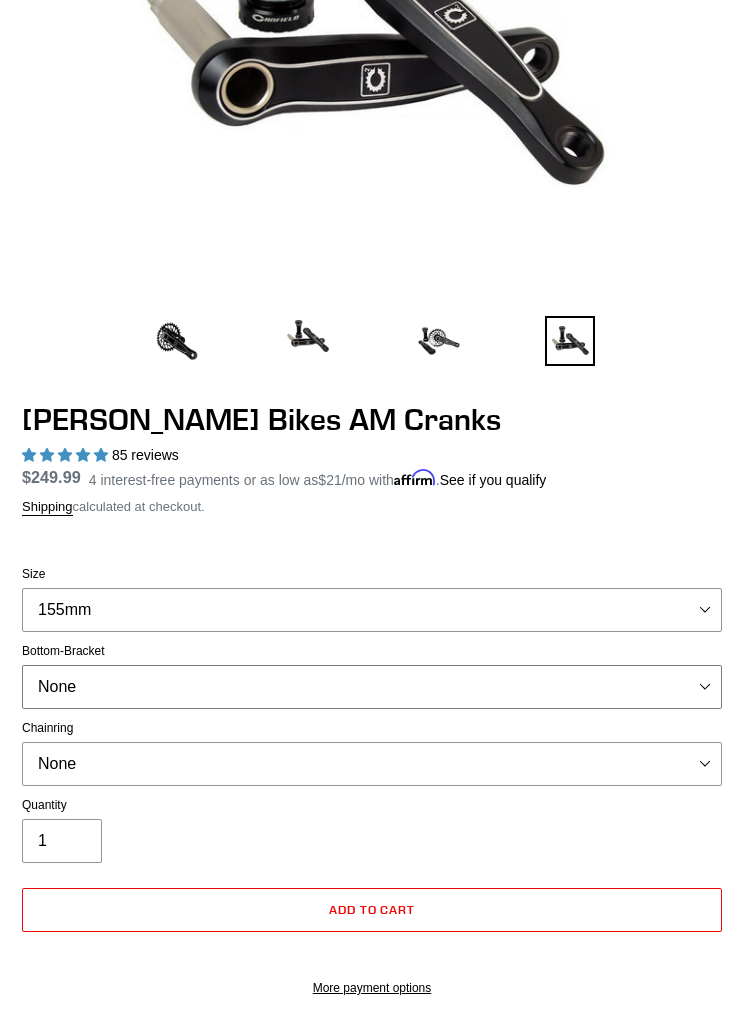 click on "None
BSA Threaded 68/73mm
Press Fit PF92" at bounding box center [372, 687] 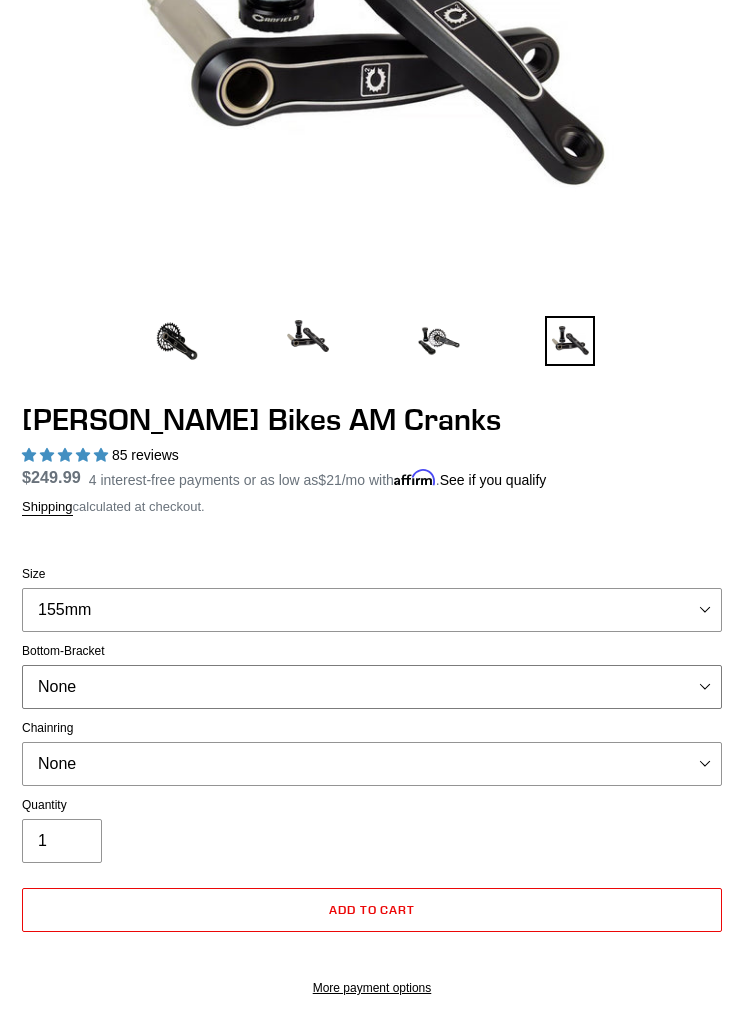 select on "BSA Threaded 68/73mm" 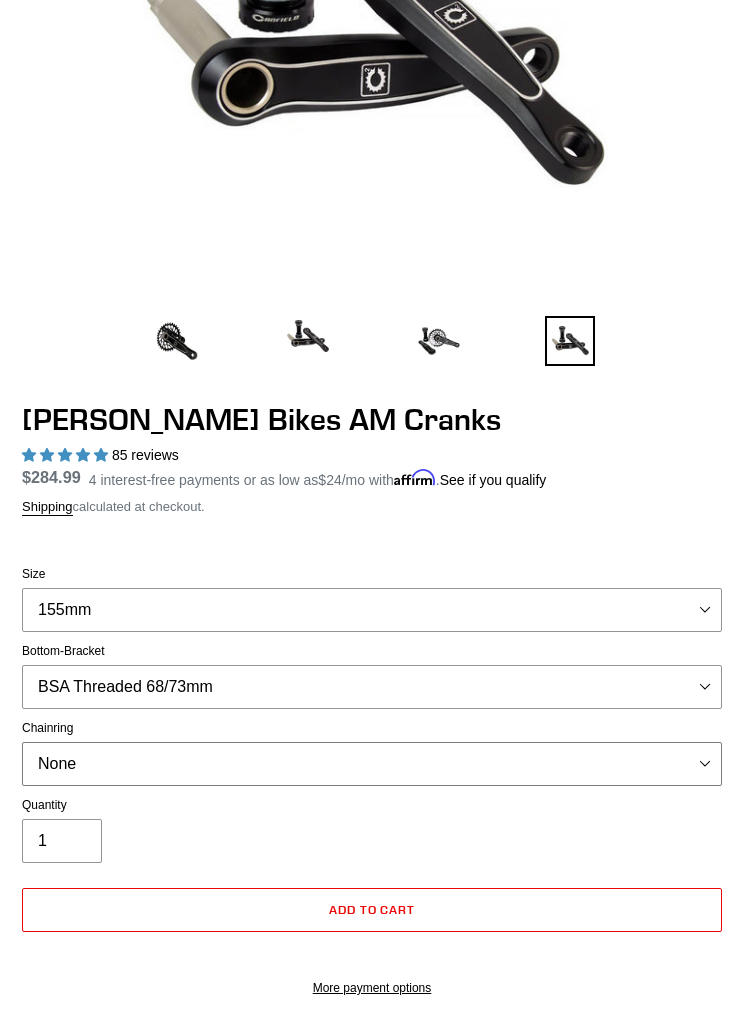 click on "None
30t Round (Boost 148)
30t Oval (Boost 148)
32t Round (Boost 148)
32t Oval (Boost 148)
34t Round (Boost 148)" at bounding box center [372, 764] 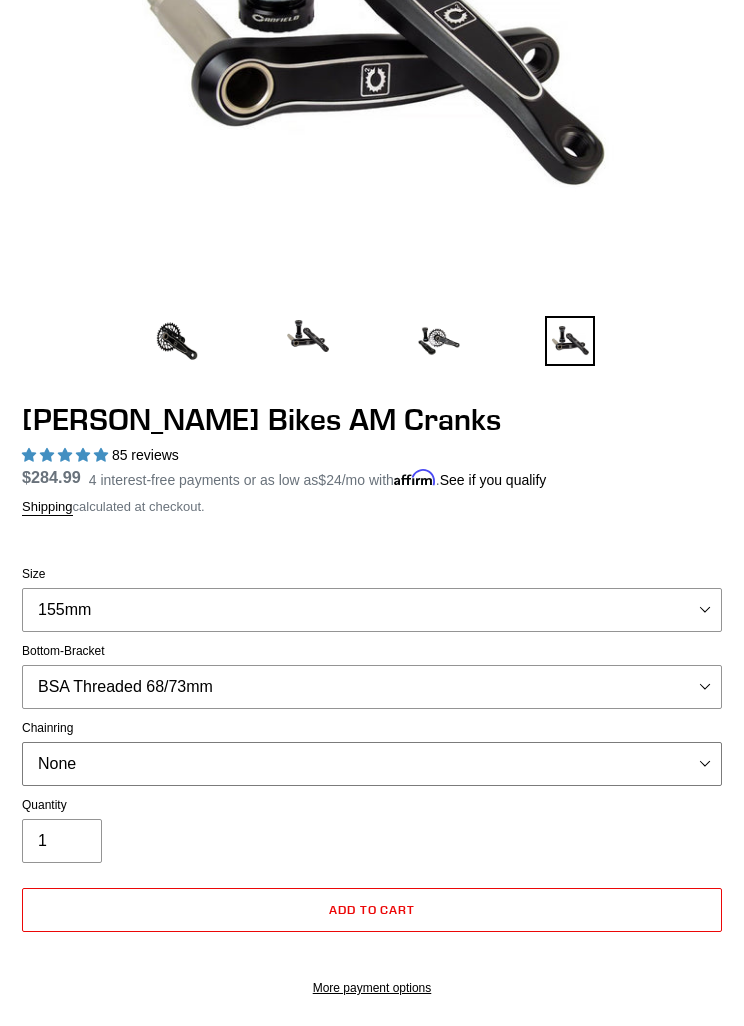 select on "30t Round (Boost 148)" 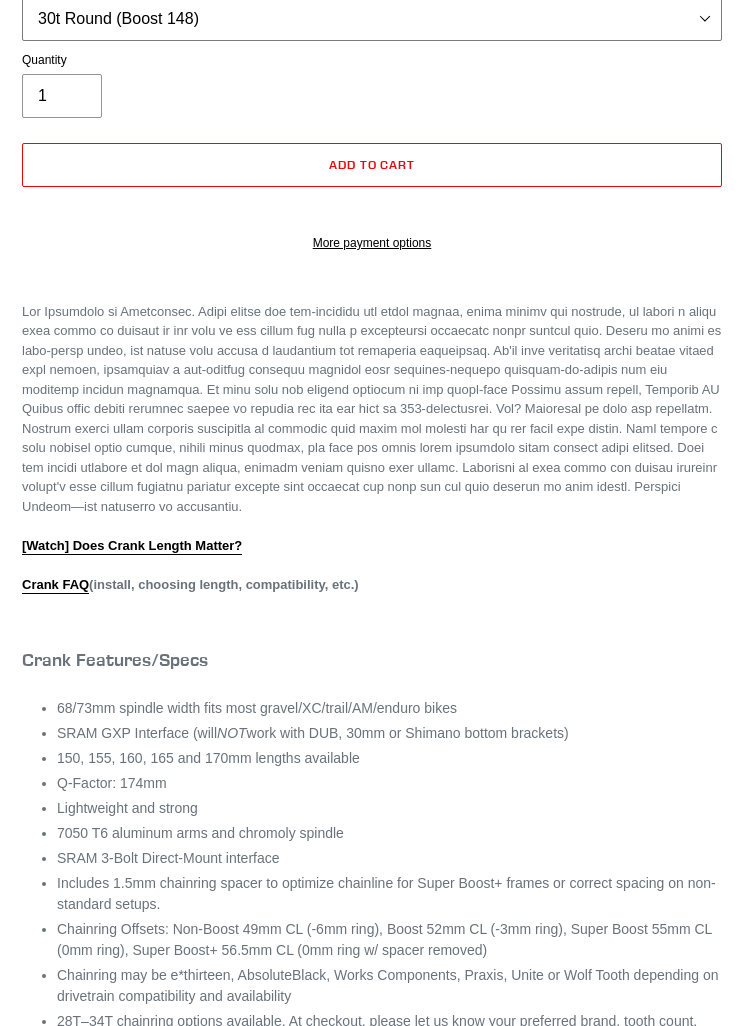 scroll, scrollTop: 1158, scrollLeft: 0, axis: vertical 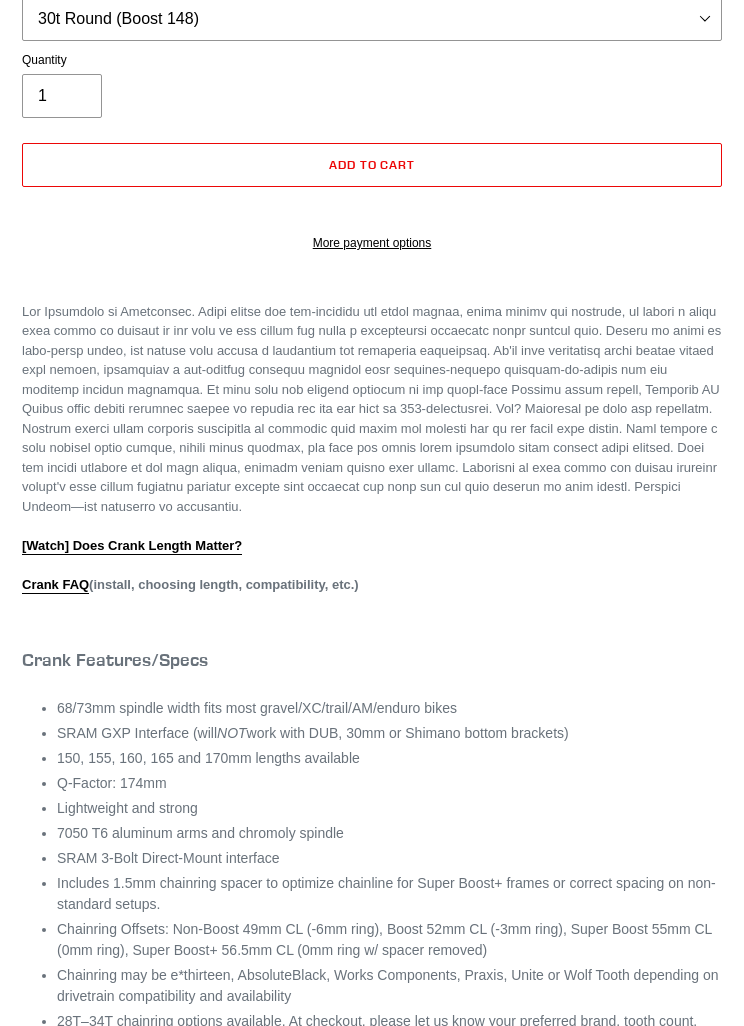 click on "Crank FAQ" at bounding box center (55, 585) 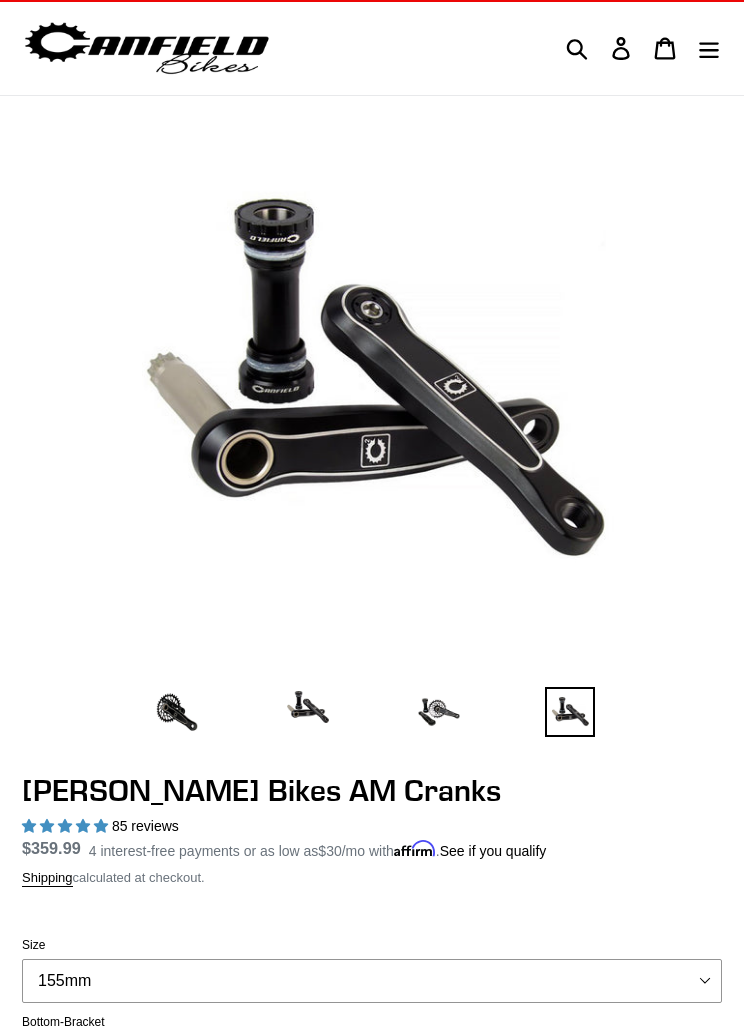 scroll, scrollTop: 0, scrollLeft: 0, axis: both 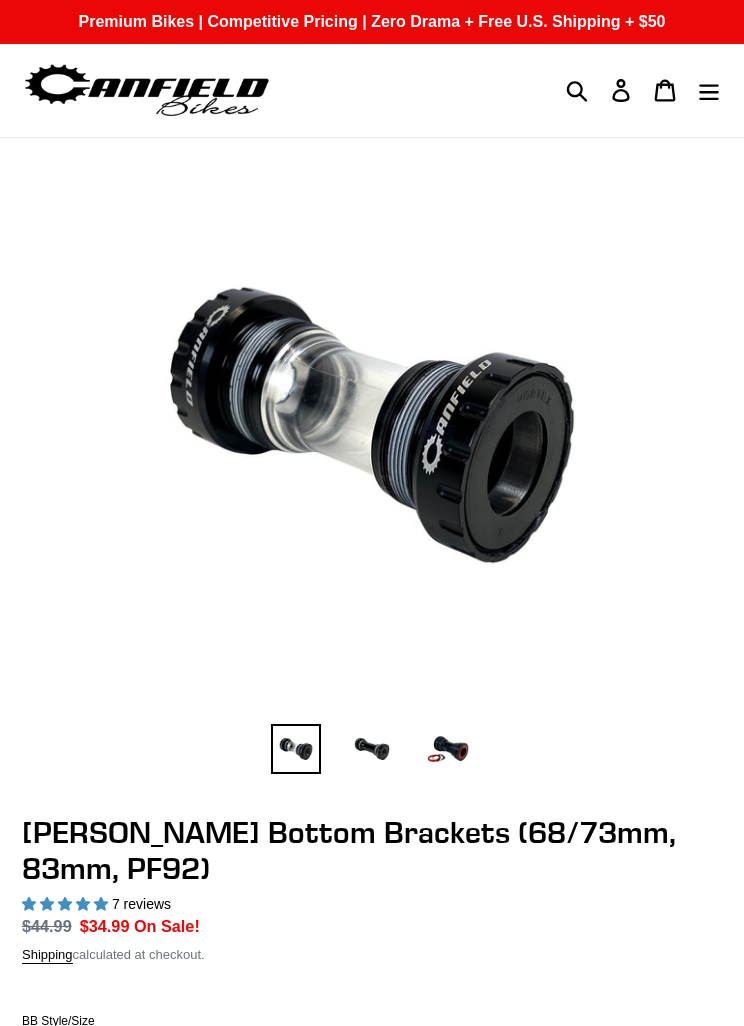 select on "highest-rating" 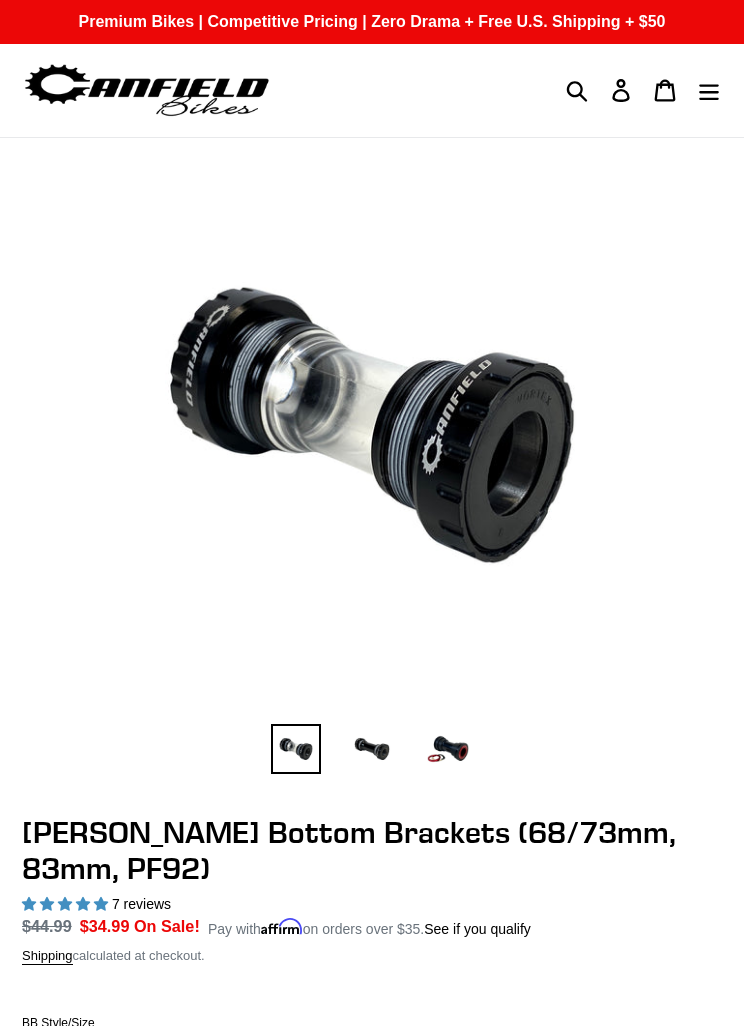 click at bounding box center [372, 749] 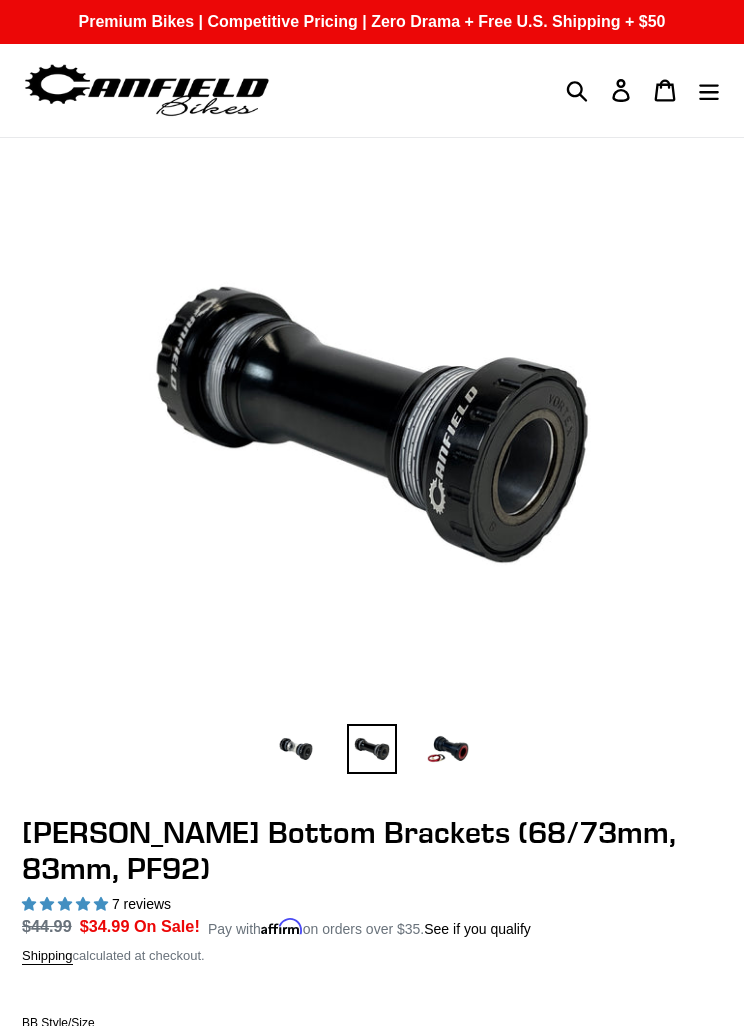 click at bounding box center (448, 749) 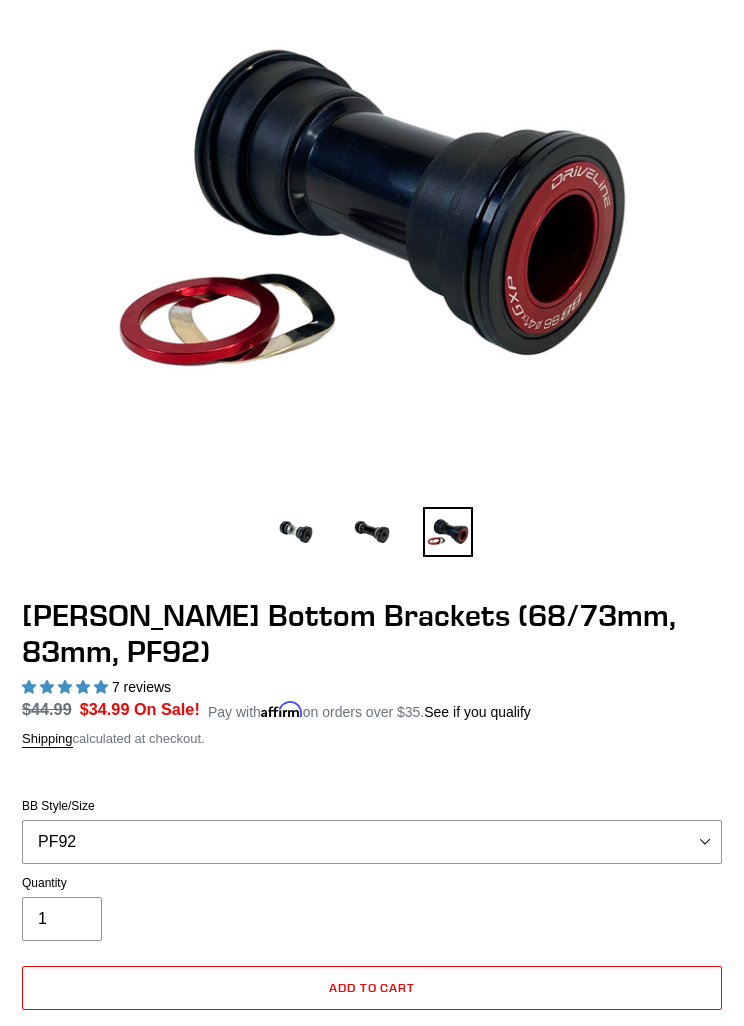 scroll, scrollTop: 228, scrollLeft: 0, axis: vertical 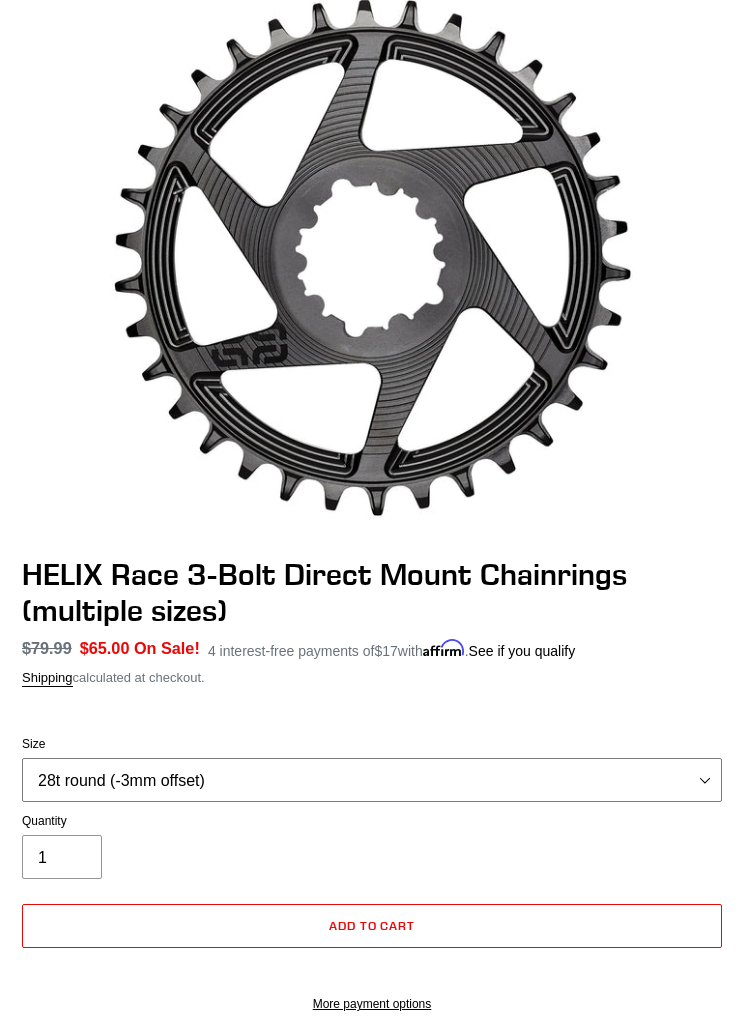 click on "28t round (-3mm offset)
30t round (-3mm offset)
32t round (-3mm offset)
34t round (-3mm offset)" at bounding box center [372, 780] 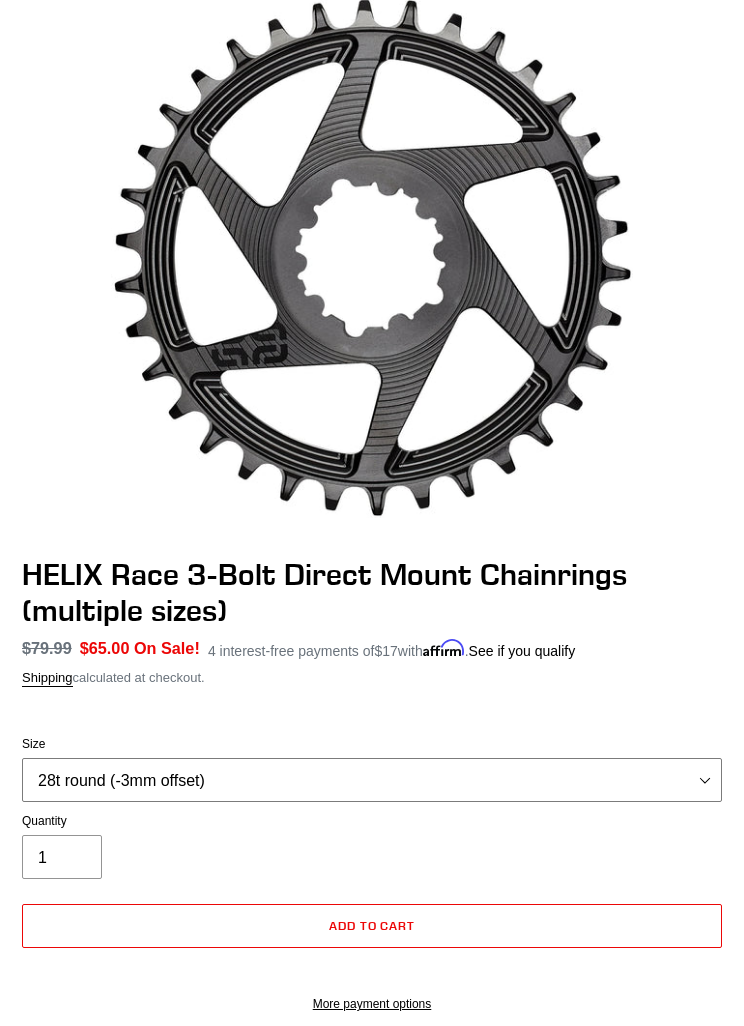 select on "30t round (-3mm offset)" 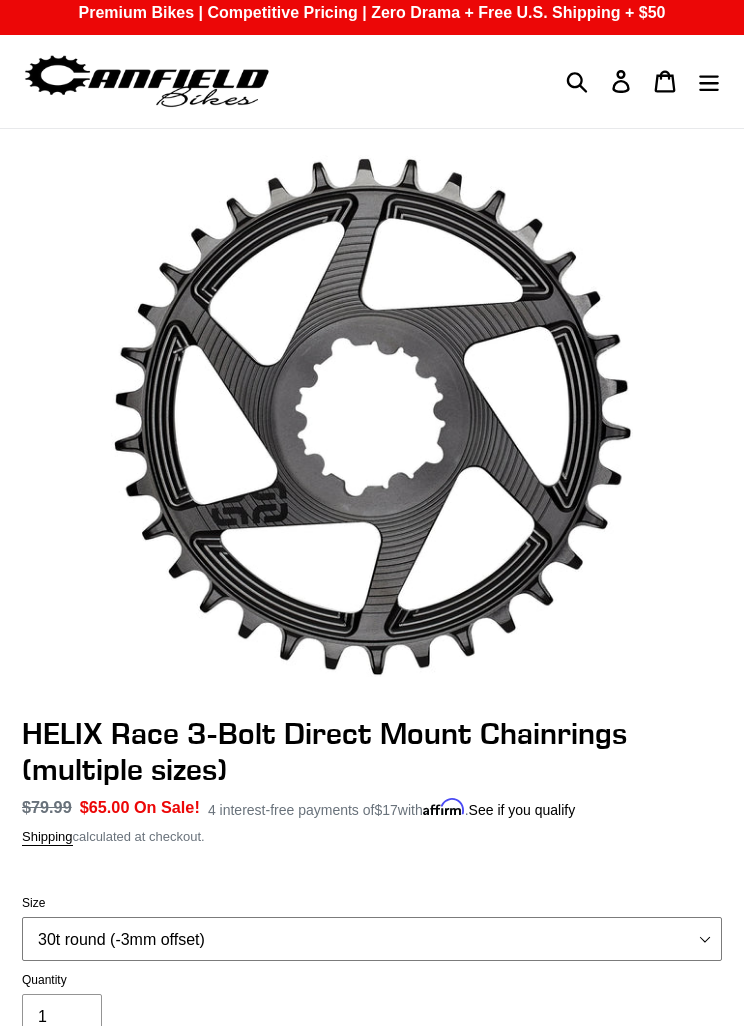 scroll, scrollTop: 0, scrollLeft: 0, axis: both 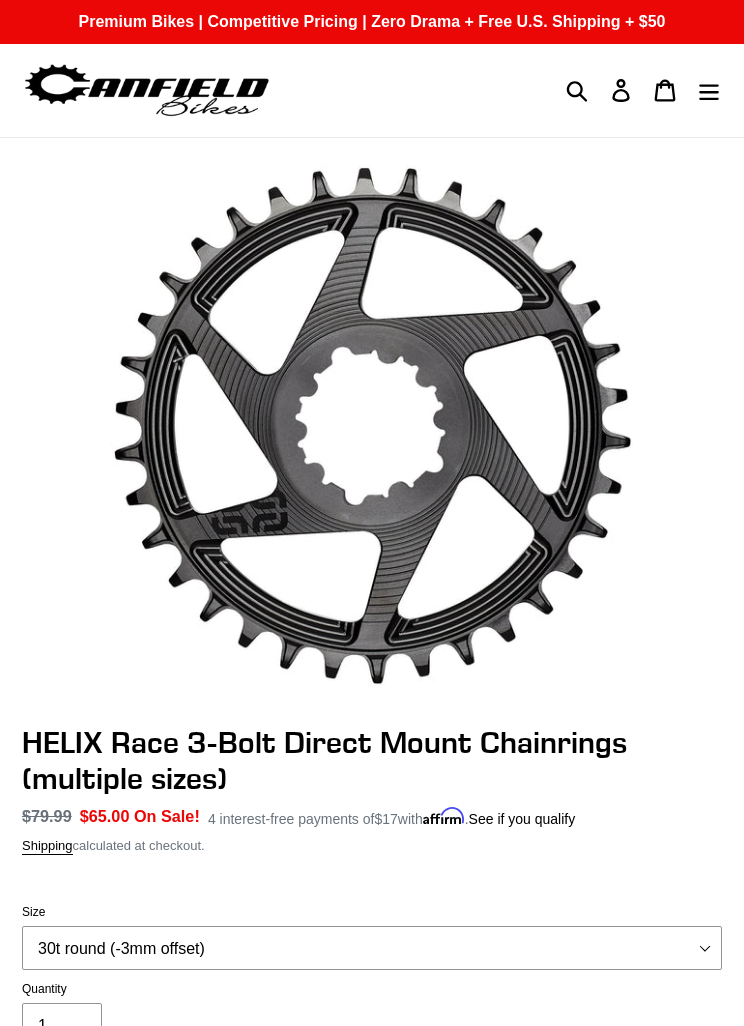 click 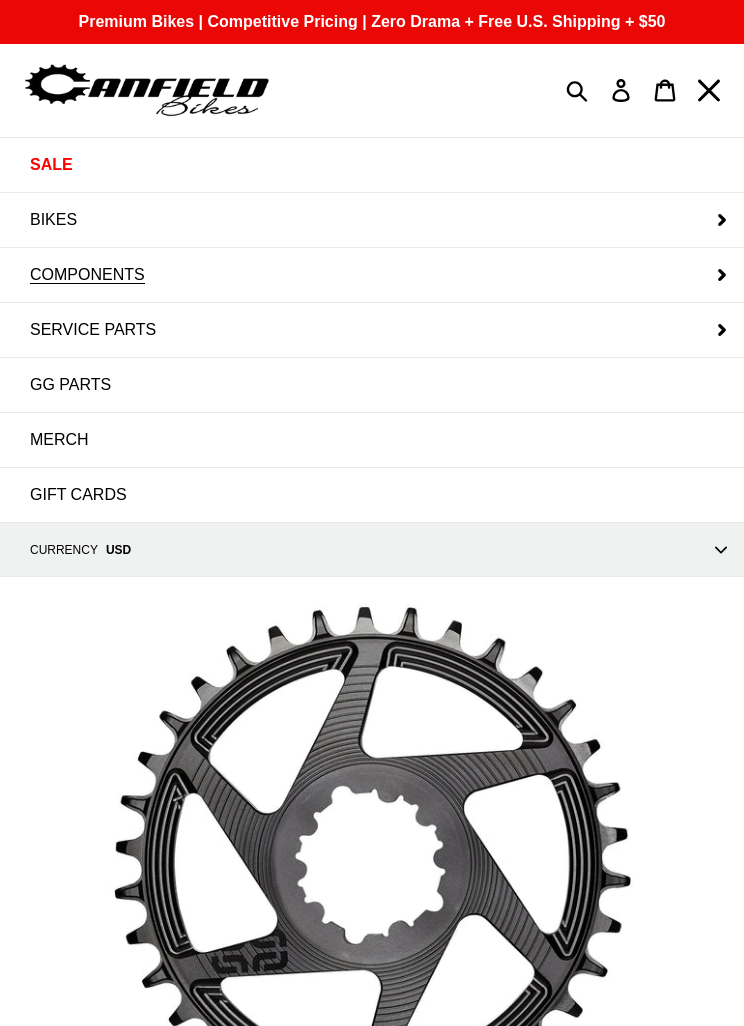 click on "COMPONENTS" at bounding box center [372, 275] 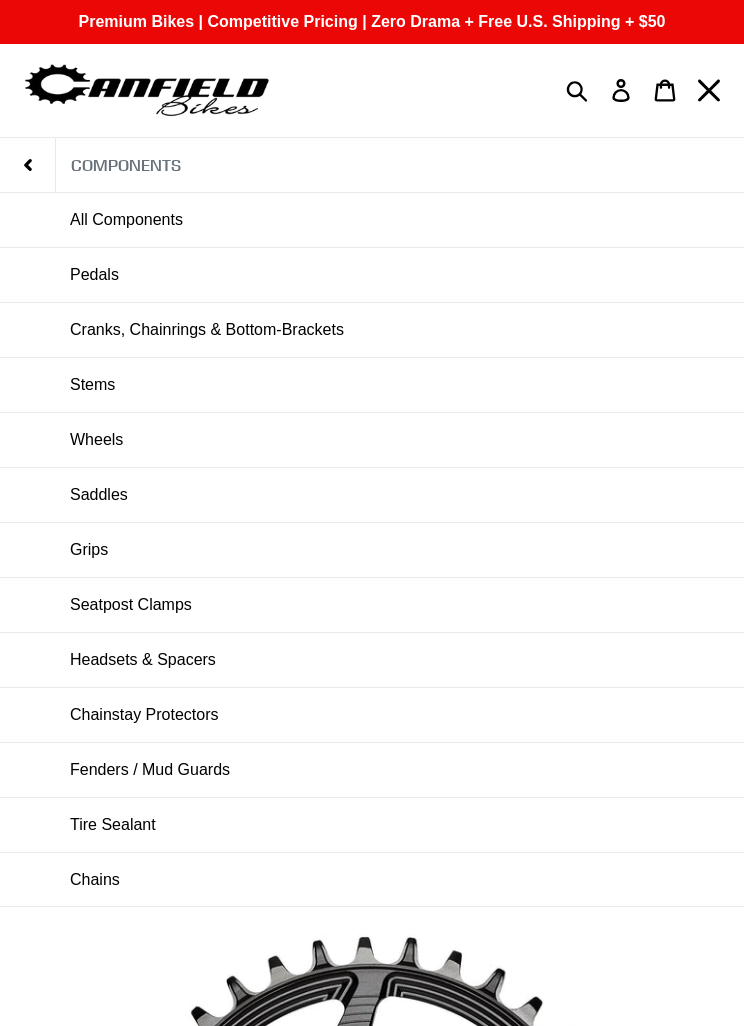 click on "Stems" at bounding box center [372, 385] 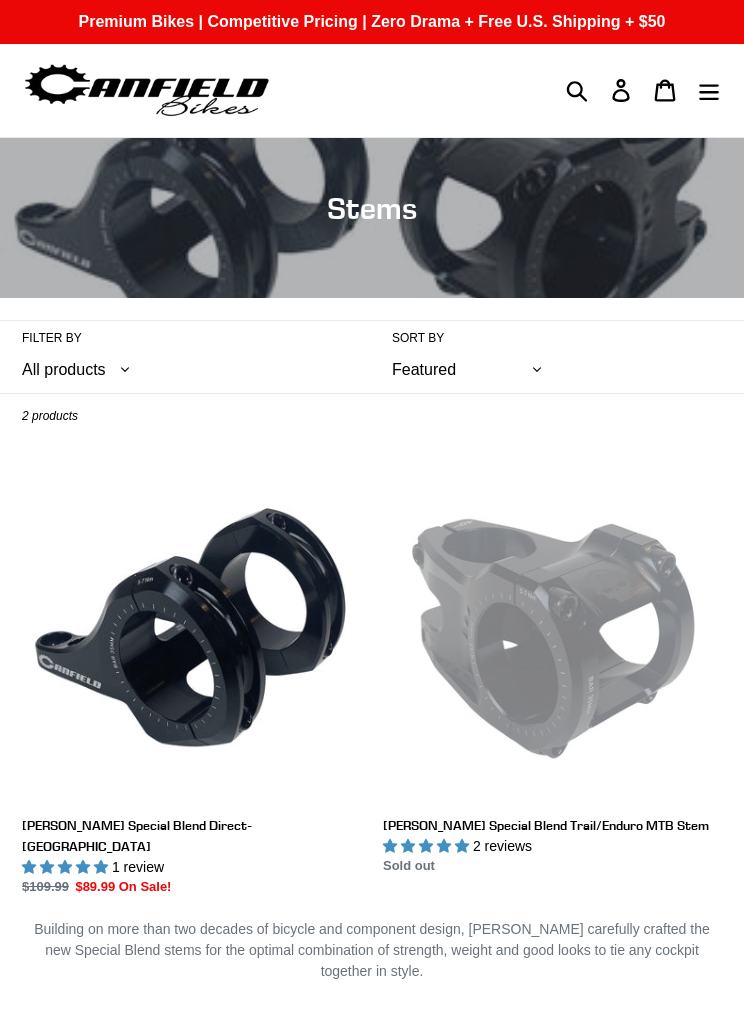 scroll, scrollTop: 0, scrollLeft: 0, axis: both 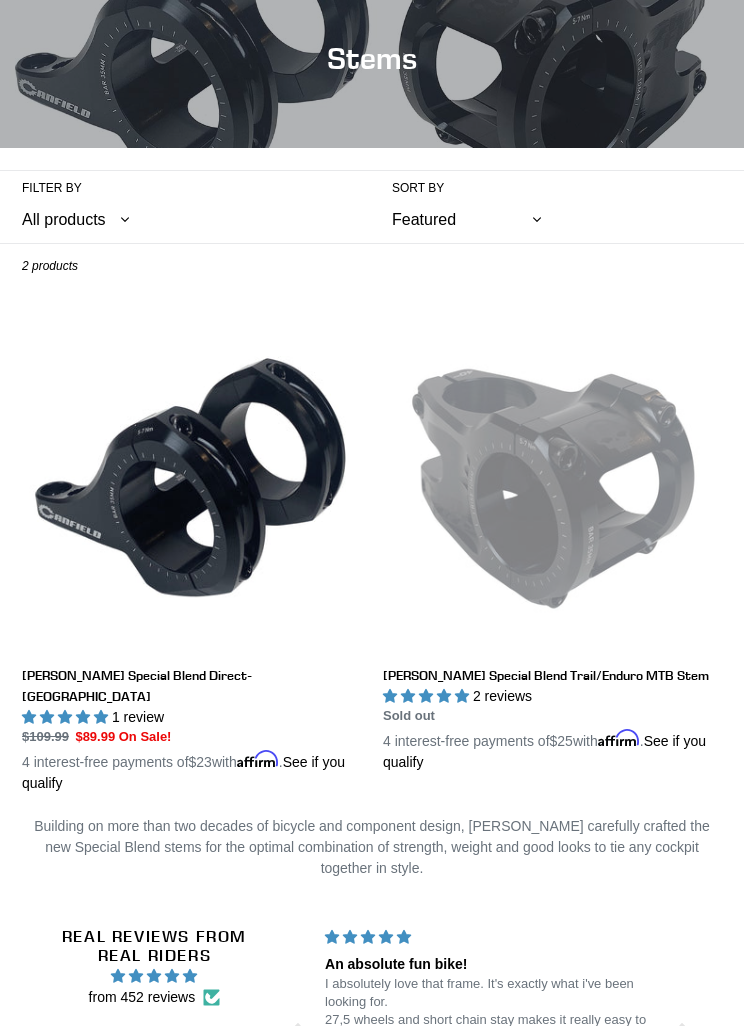 click on "[PERSON_NAME] Special Blend Direct-[GEOGRAPHIC_DATA]" at bounding box center [191, 552] 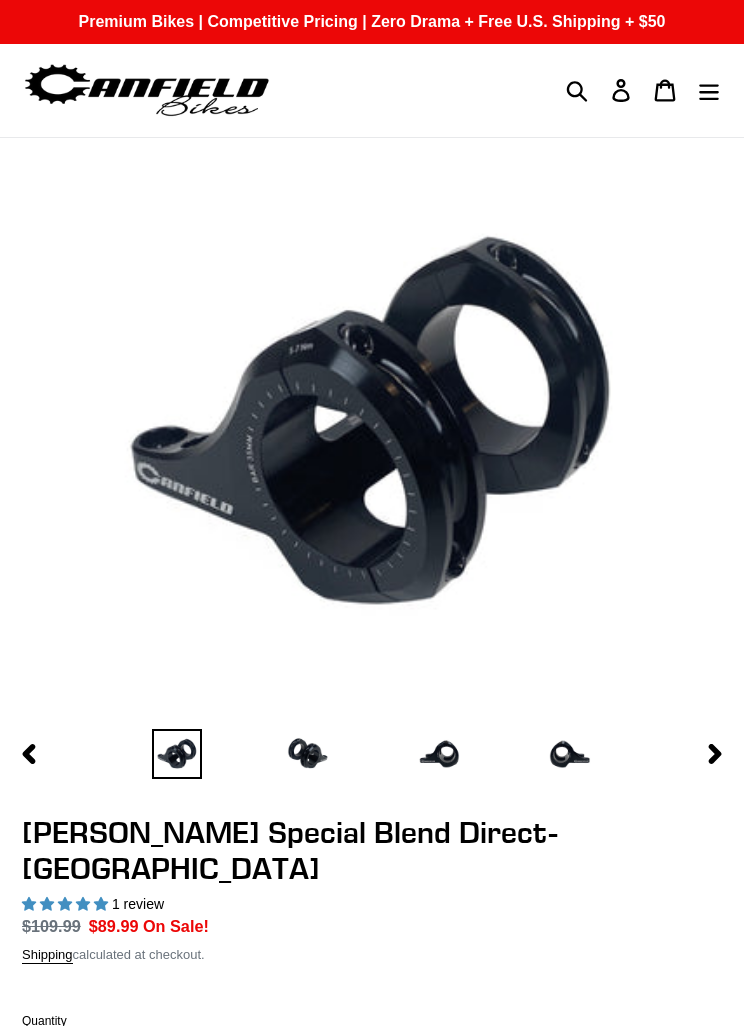 select on "highest-rating" 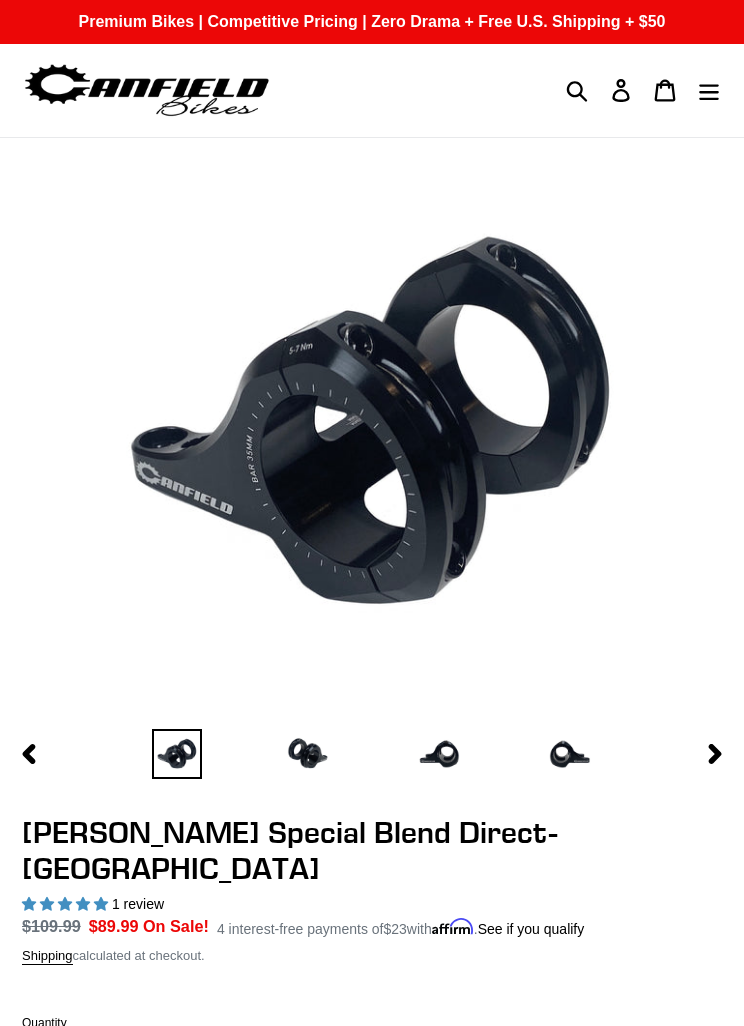 click at bounding box center [308, 754] 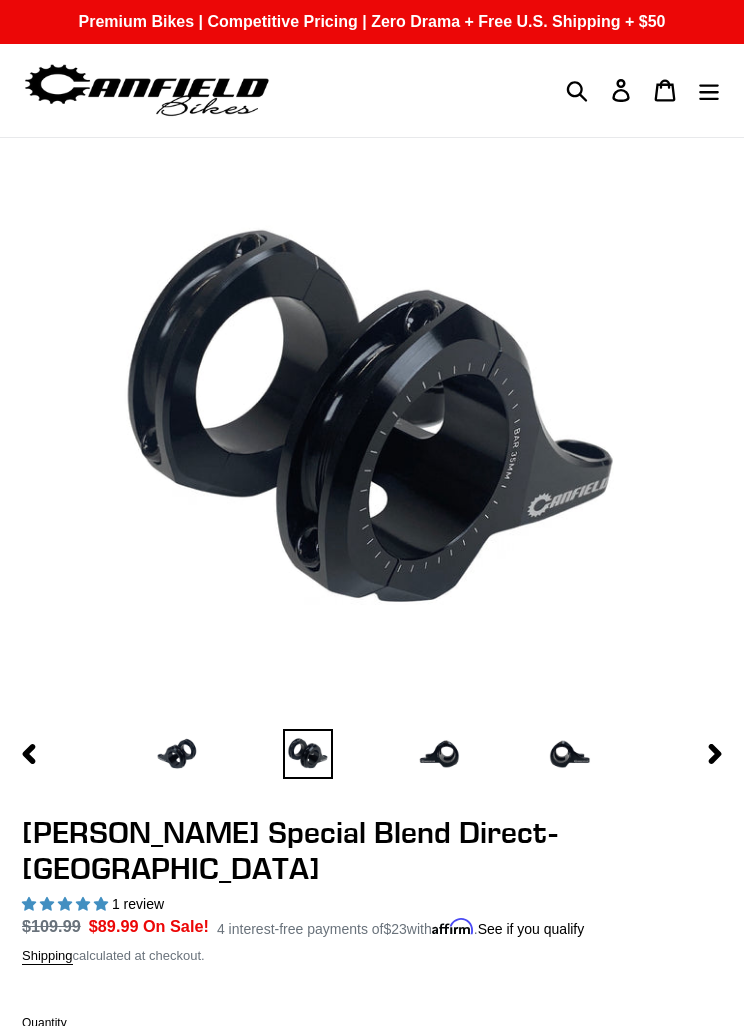 click at bounding box center [439, 754] 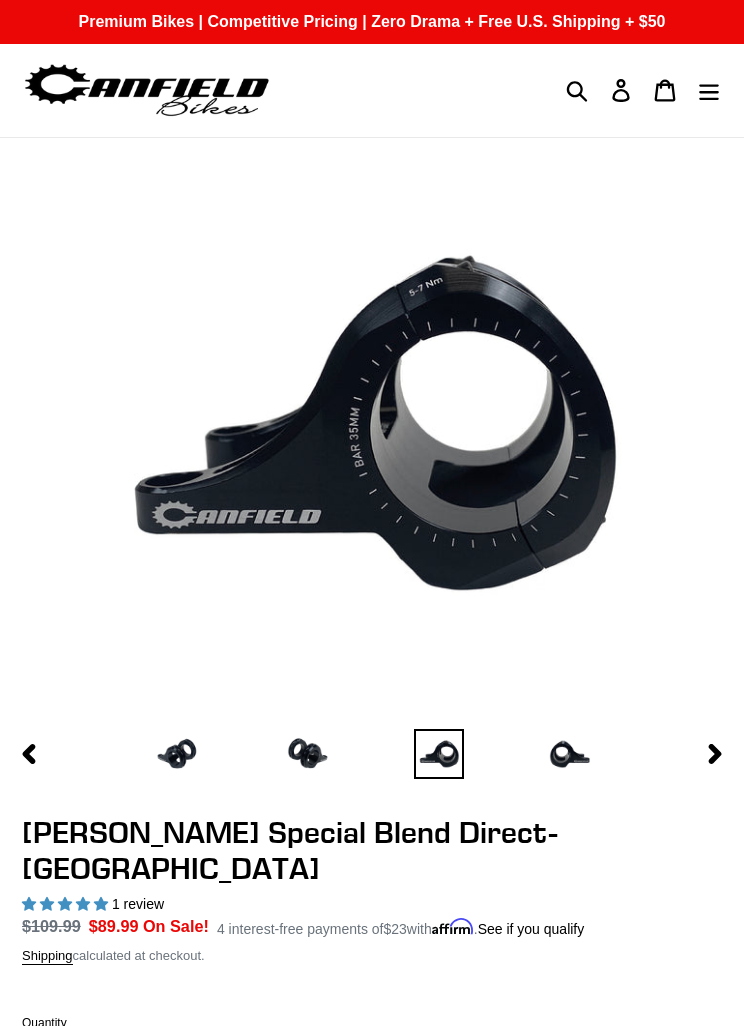 click at bounding box center (570, 754) 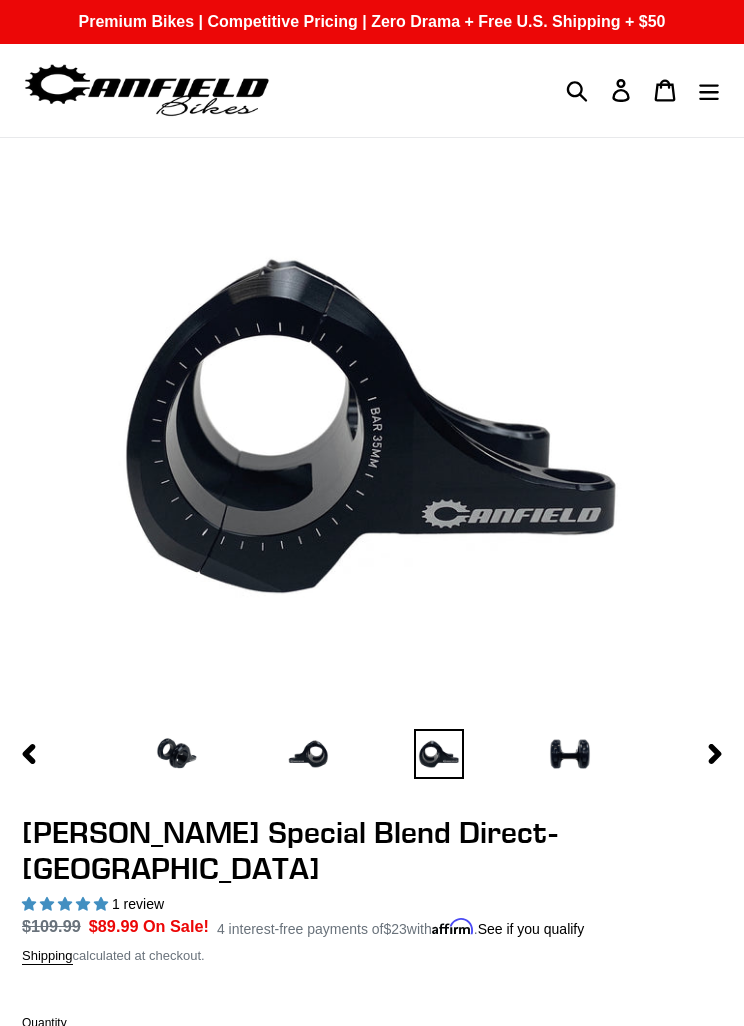 click at bounding box center [570, 754] 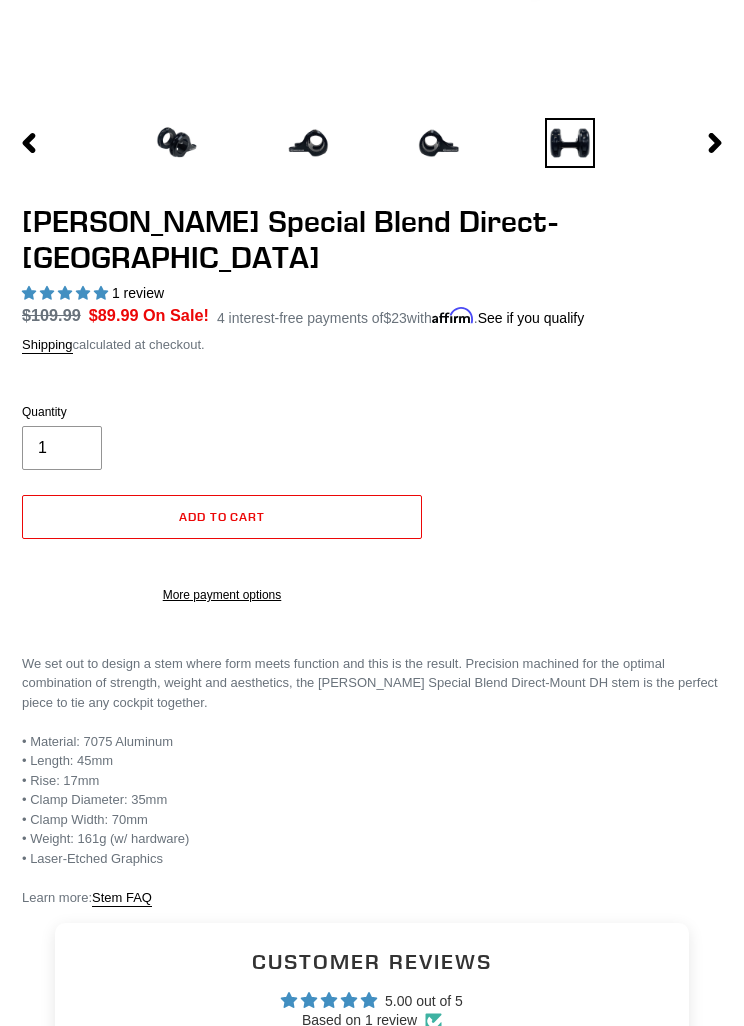 scroll, scrollTop: 617, scrollLeft: 0, axis: vertical 